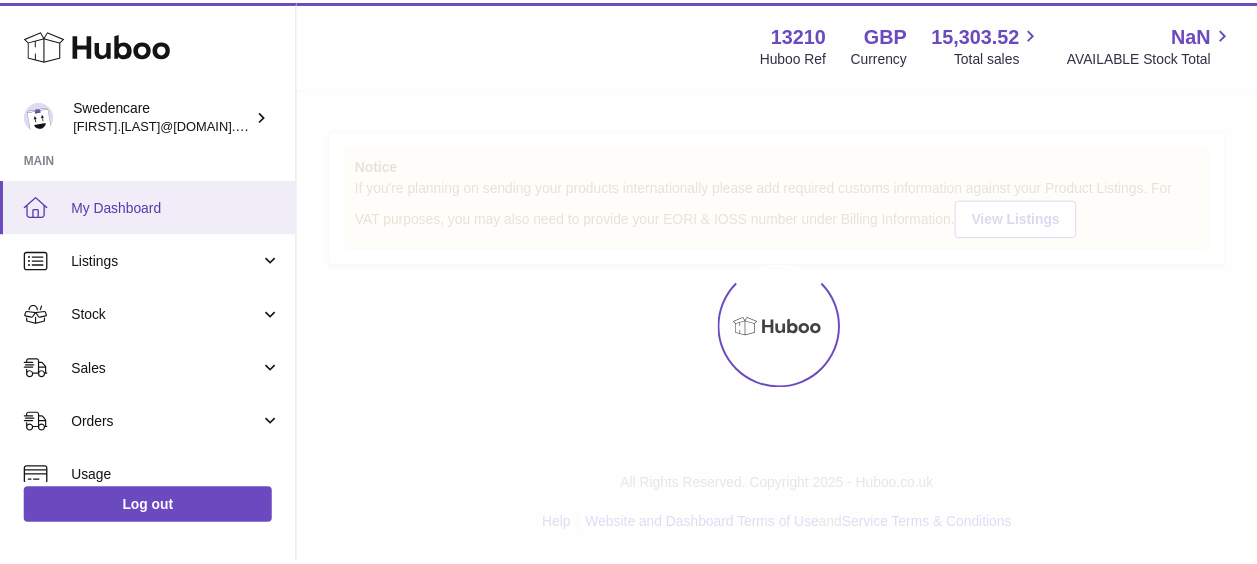 scroll, scrollTop: 0, scrollLeft: 0, axis: both 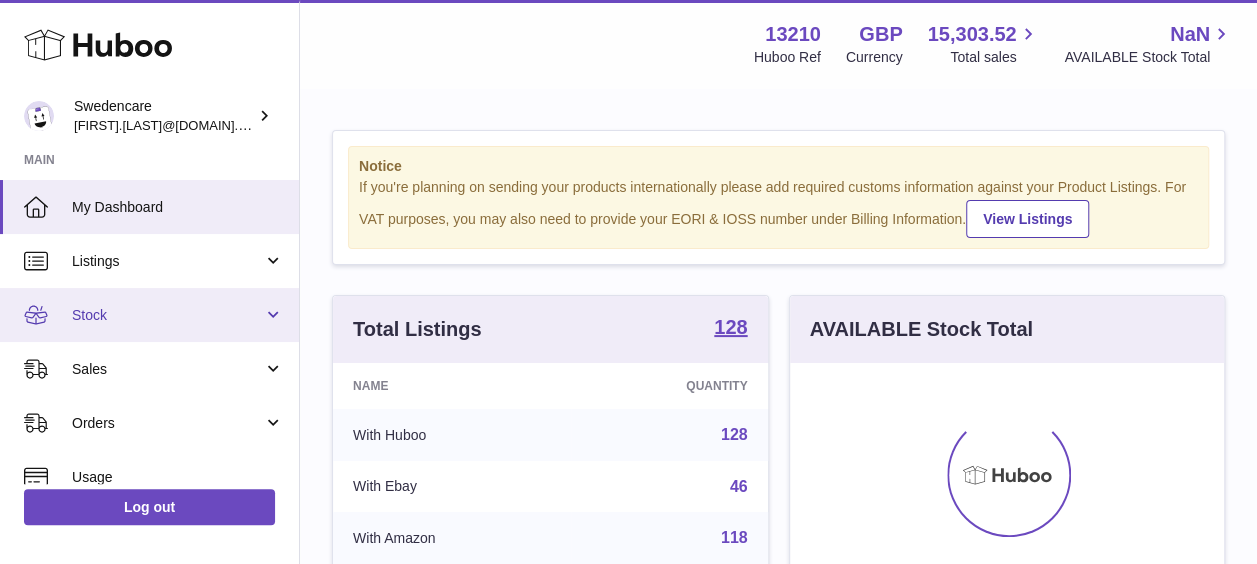 click on "Stock" at bounding box center [167, 315] 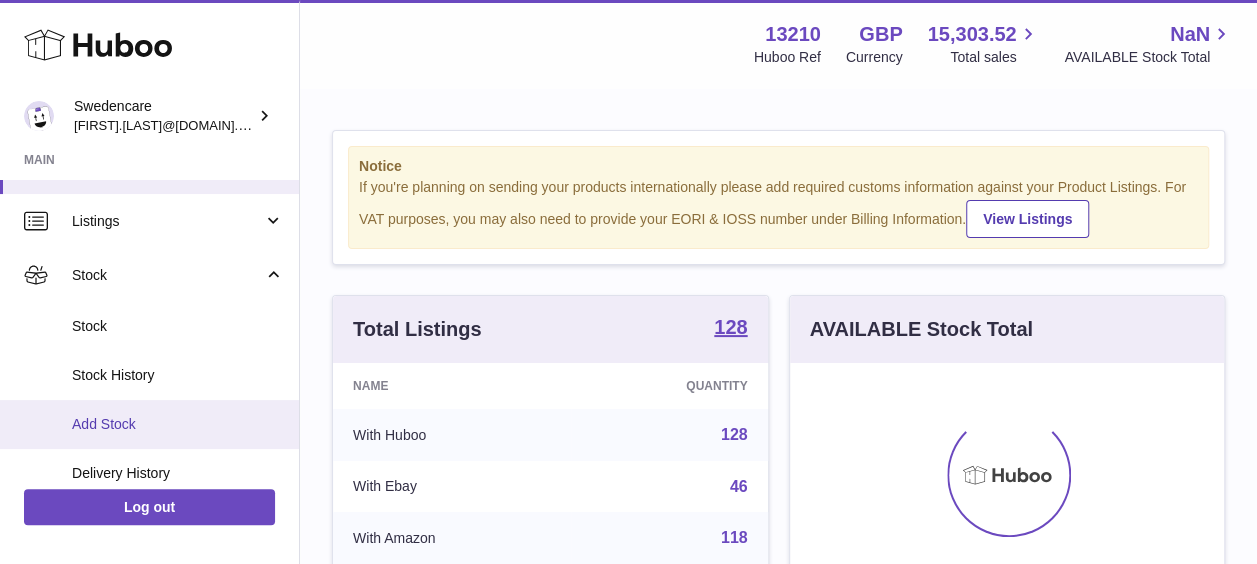 scroll, scrollTop: 100, scrollLeft: 0, axis: vertical 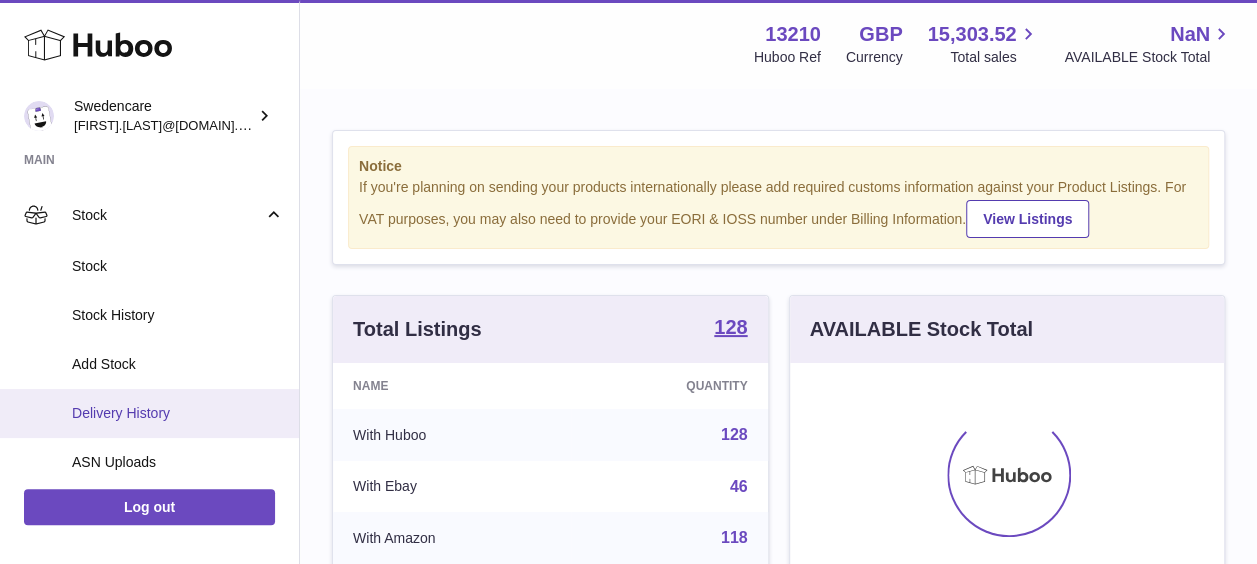 click on "Delivery History" at bounding box center (178, 413) 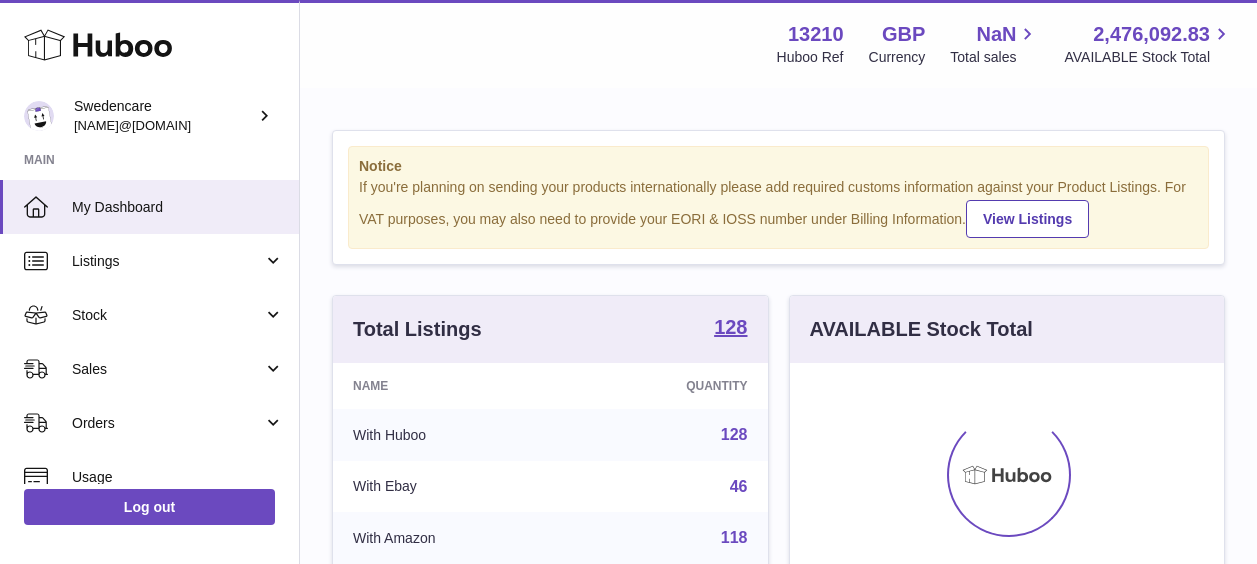scroll, scrollTop: 0, scrollLeft: 0, axis: both 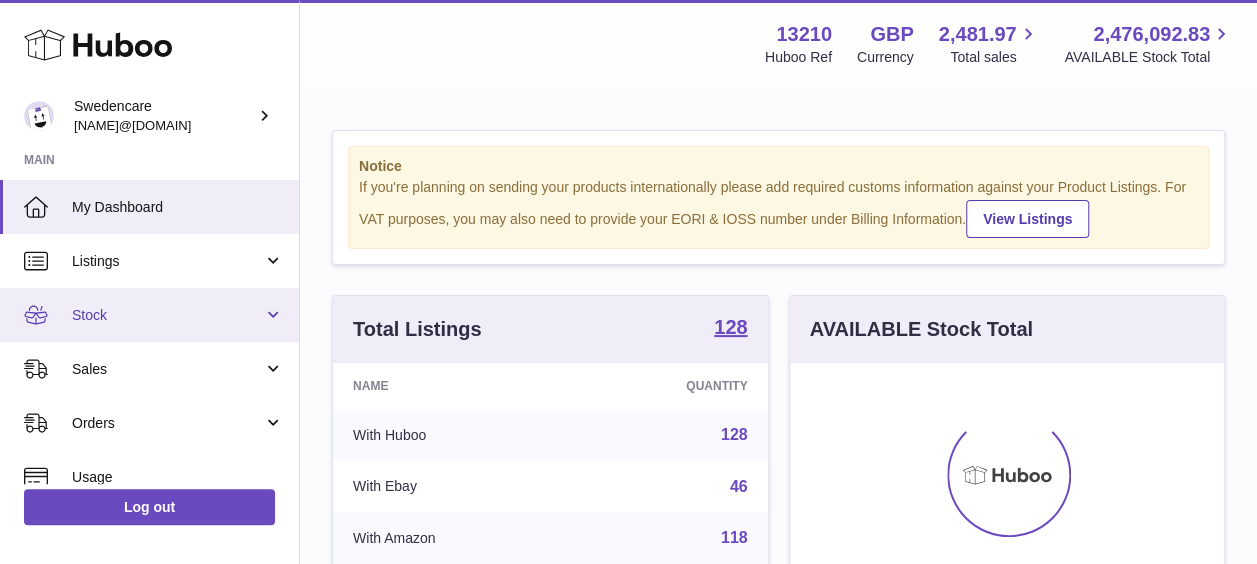 click on "Stock" at bounding box center [149, 315] 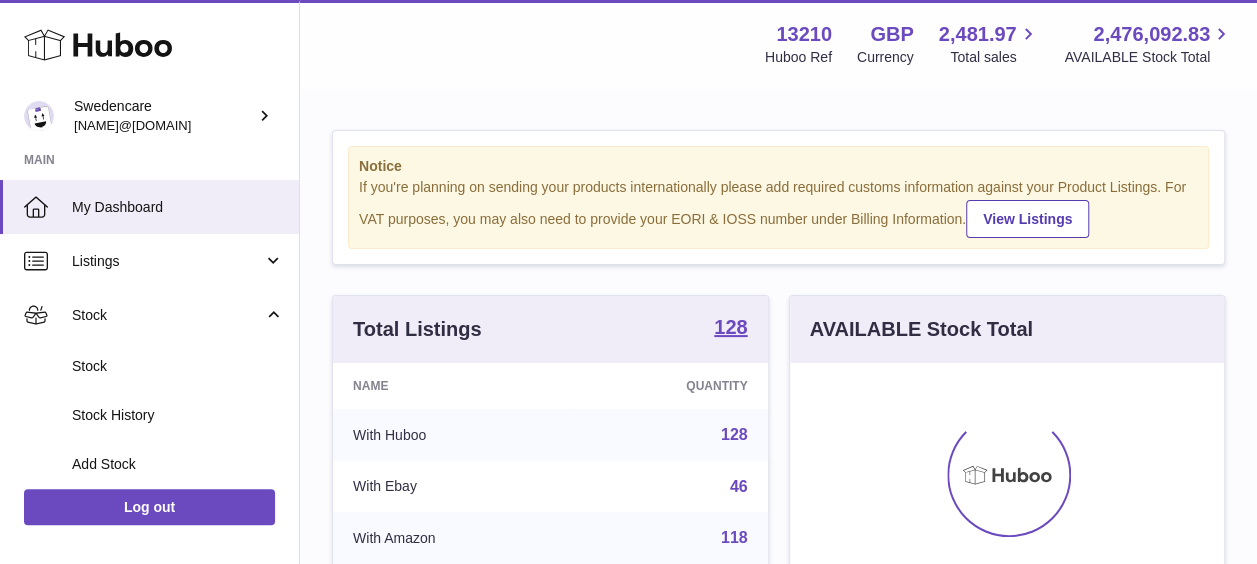 scroll, scrollTop: 100, scrollLeft: 0, axis: vertical 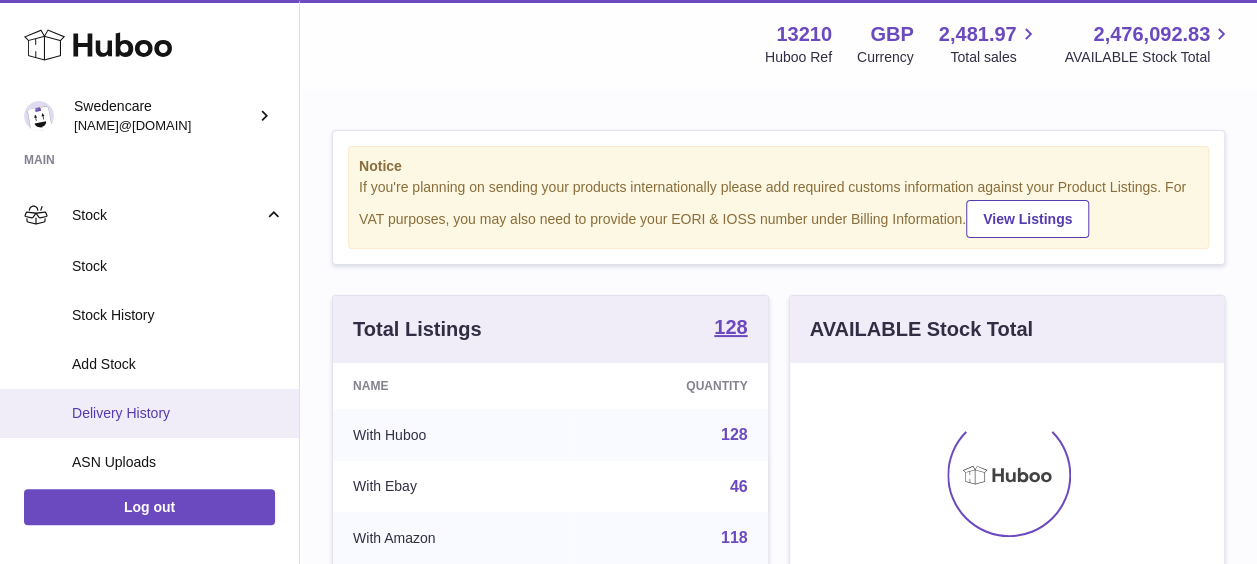 click on "Delivery History" at bounding box center [178, 413] 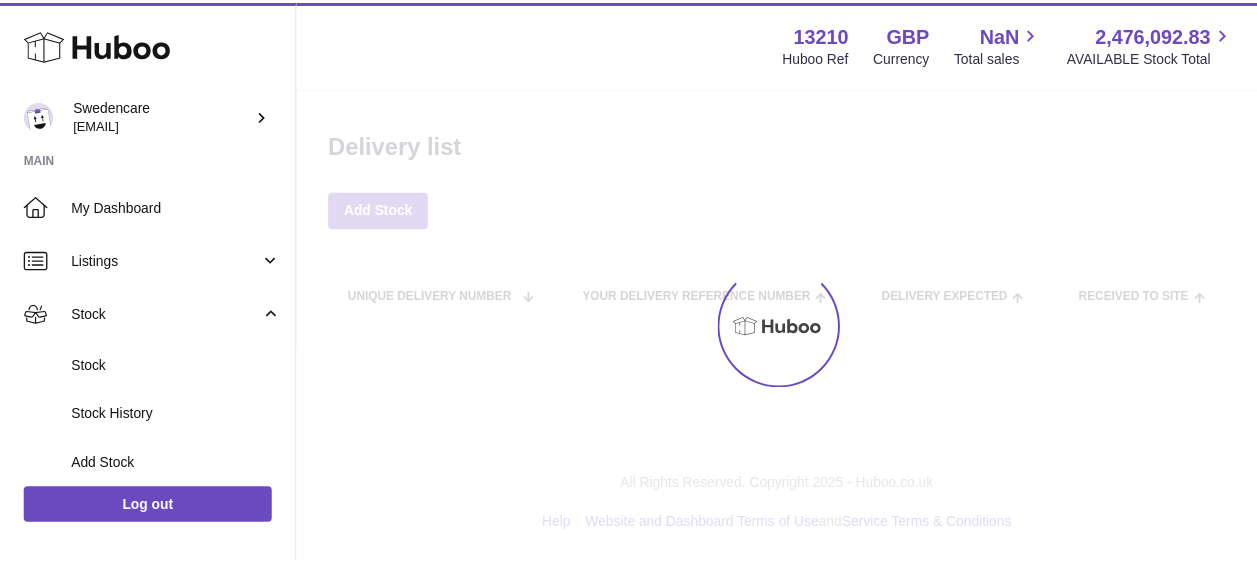 scroll, scrollTop: 0, scrollLeft: 0, axis: both 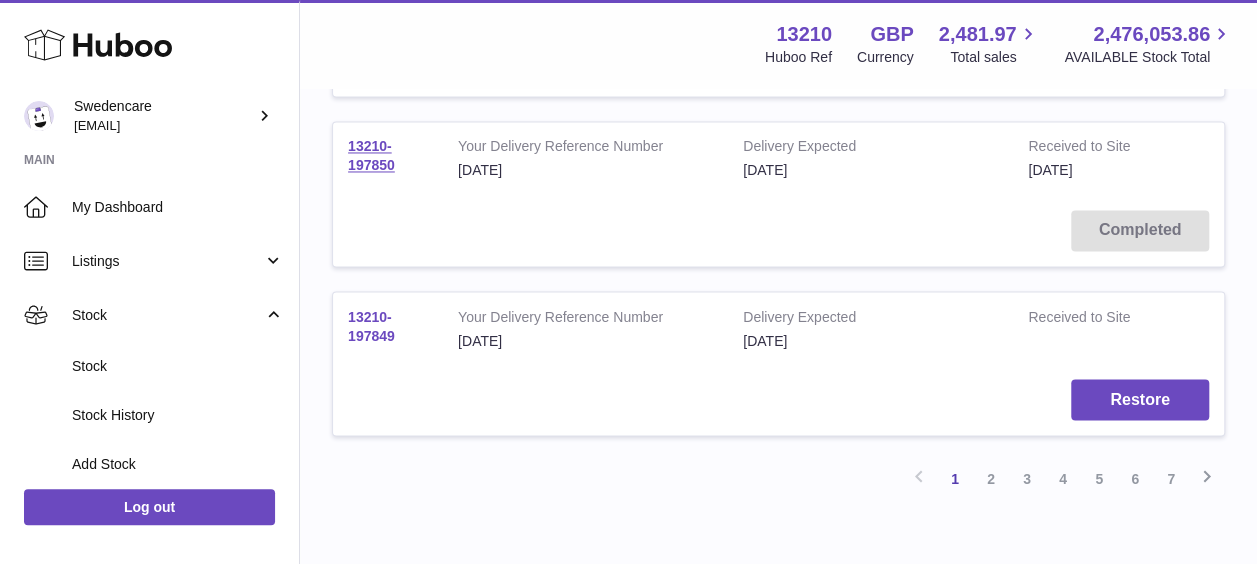 click on "13210-197849" at bounding box center (371, 325) 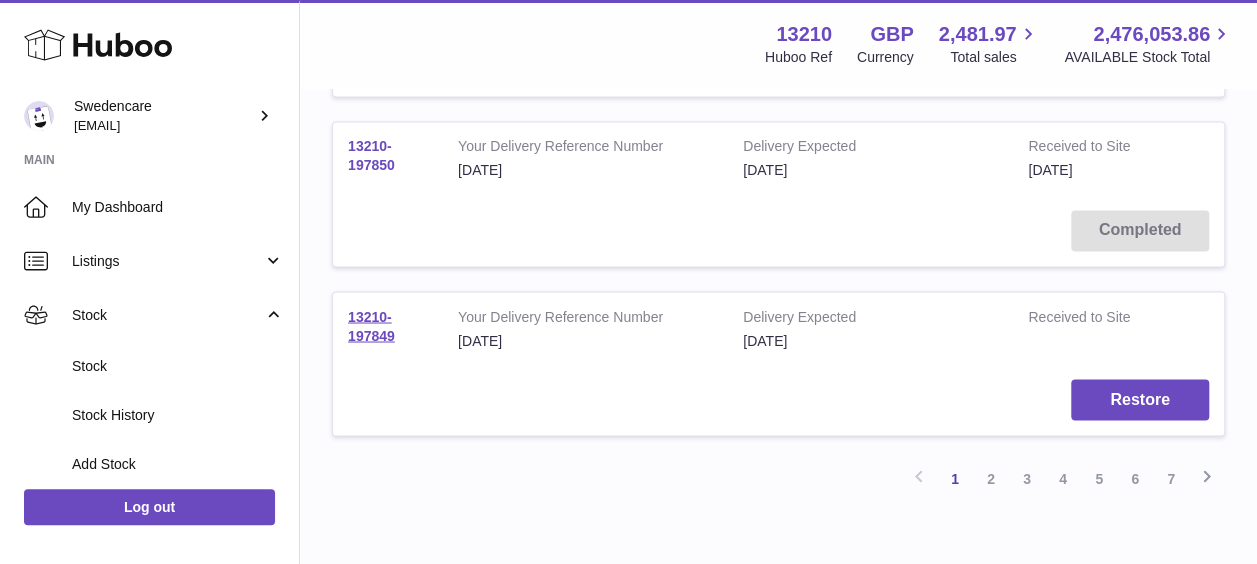 click on "13210-197850" at bounding box center [371, 155] 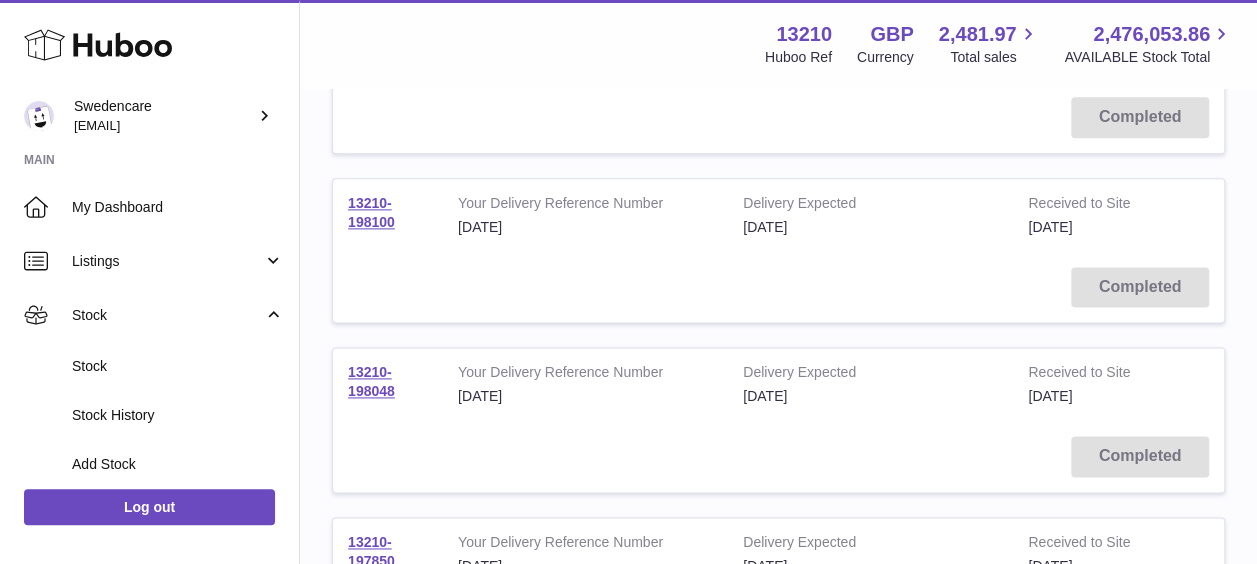 scroll, scrollTop: 1200, scrollLeft: 0, axis: vertical 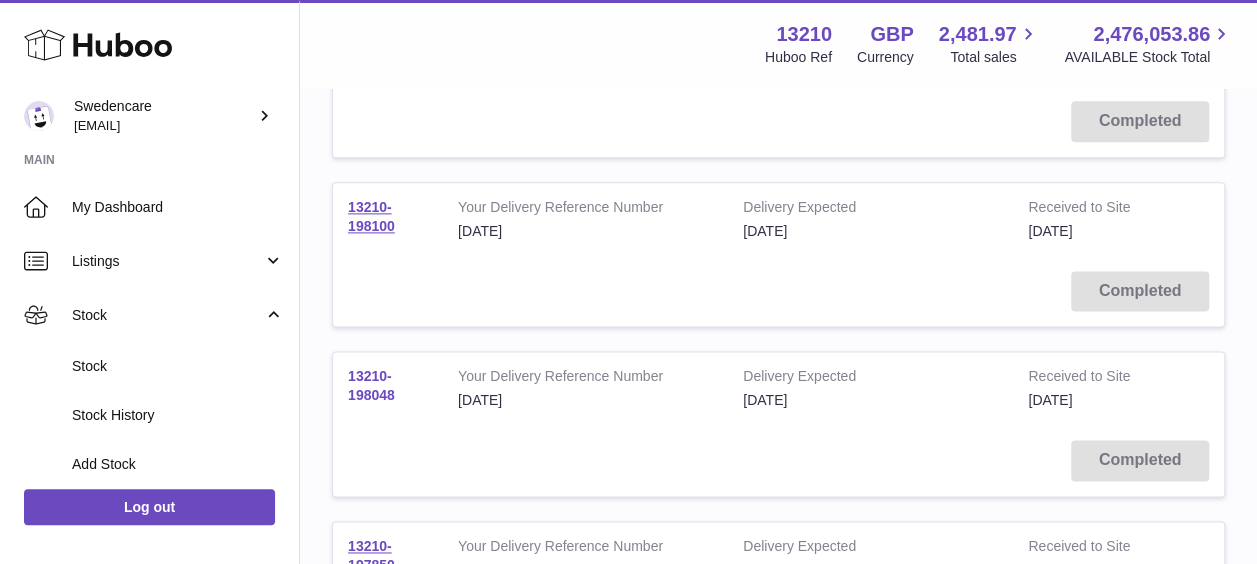 click on "13210-198048" at bounding box center [371, 385] 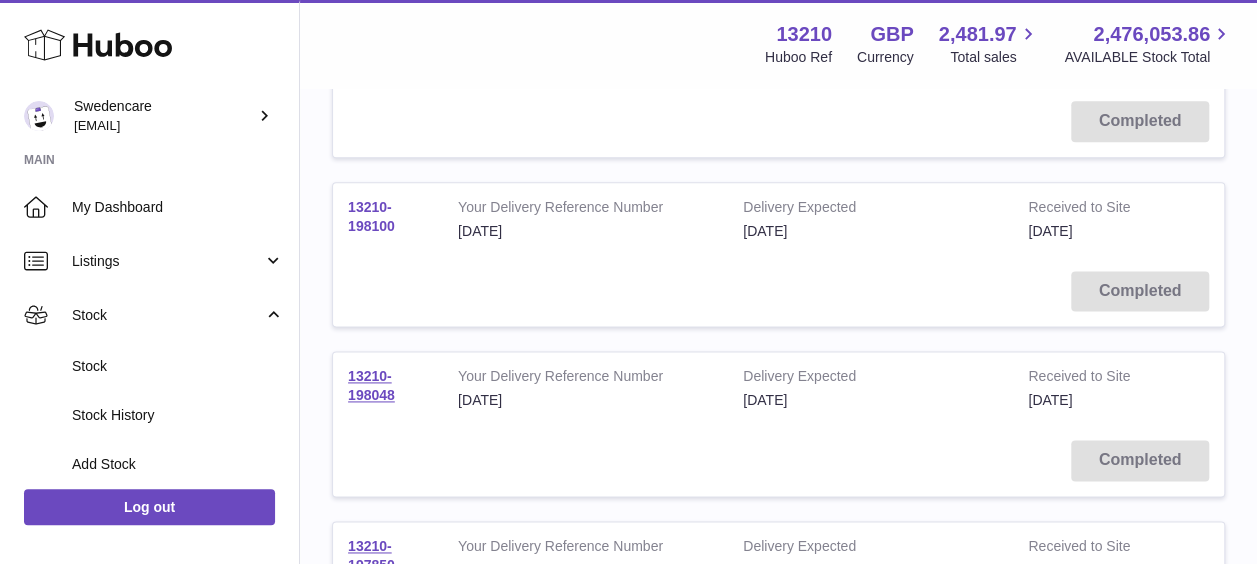 click on "13210-198100" at bounding box center (371, 216) 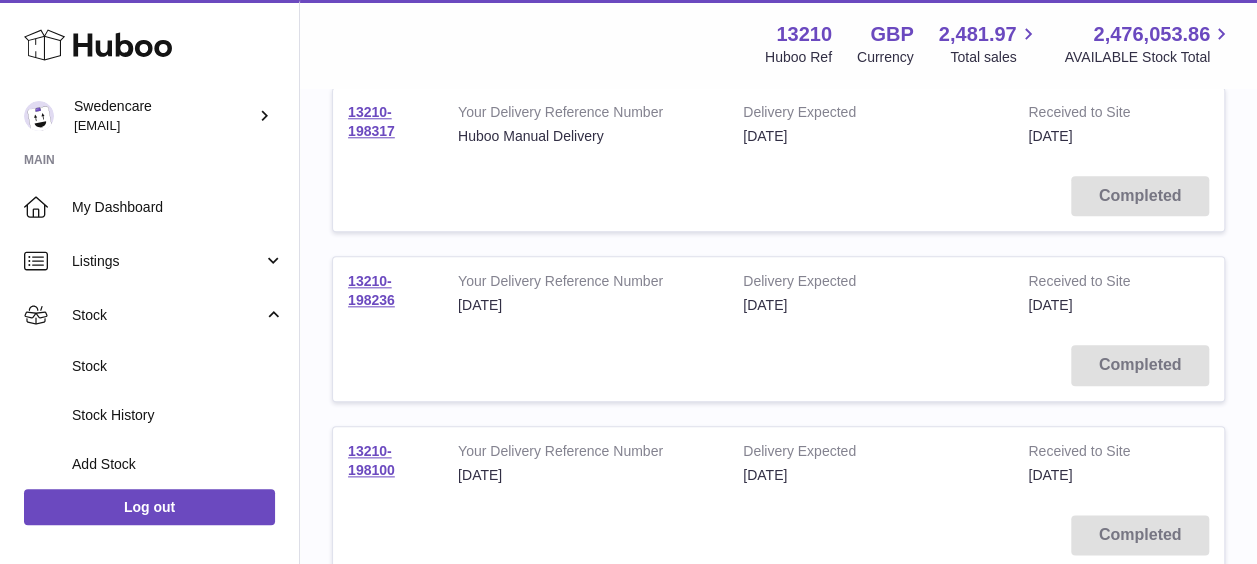 scroll, scrollTop: 900, scrollLeft: 0, axis: vertical 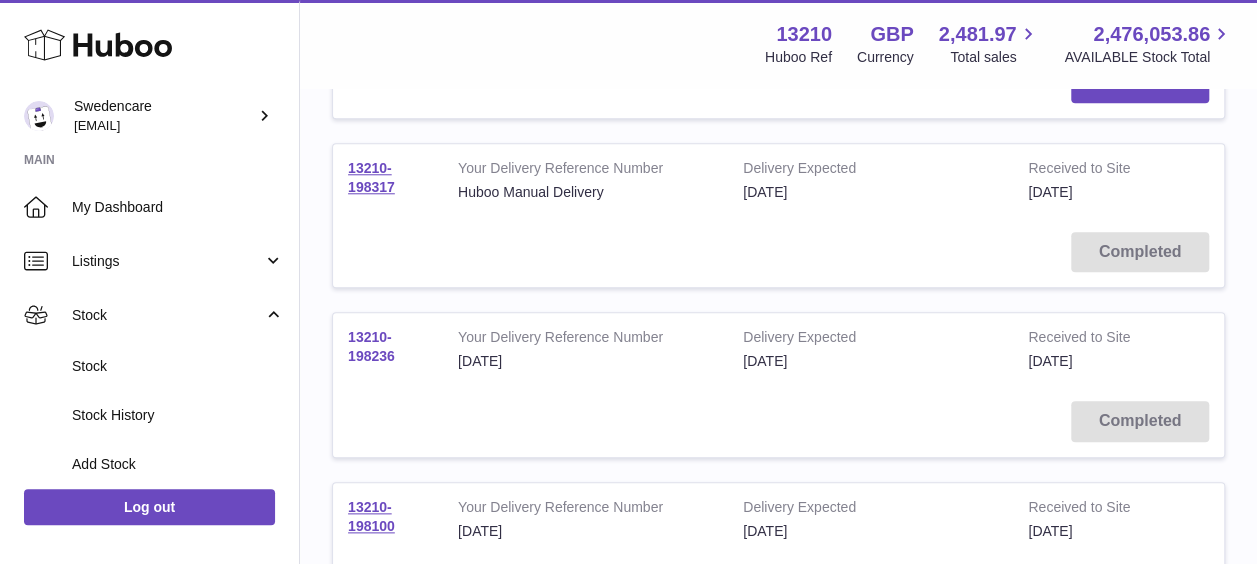 click on "13210-198236" at bounding box center (371, 346) 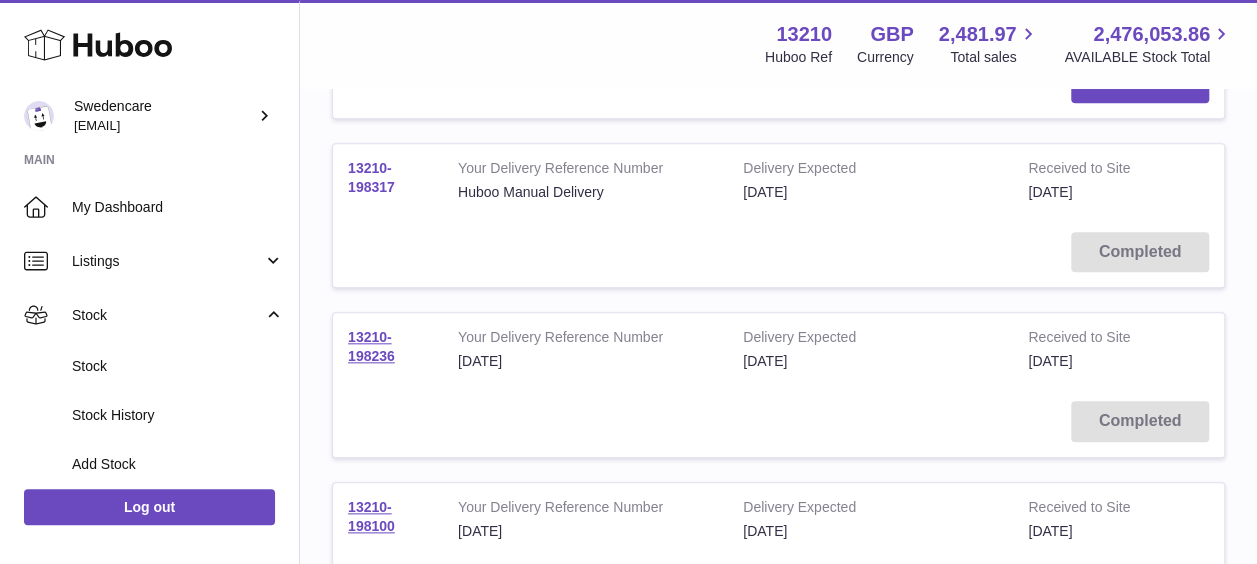 click on "13210-198317" at bounding box center (371, 177) 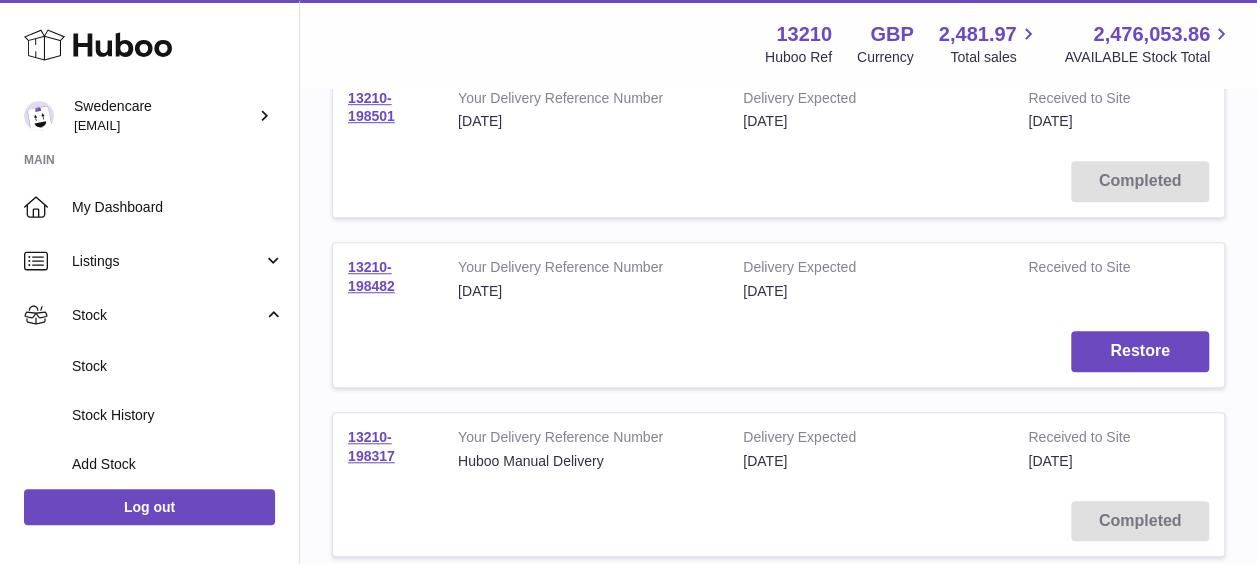 scroll, scrollTop: 600, scrollLeft: 0, axis: vertical 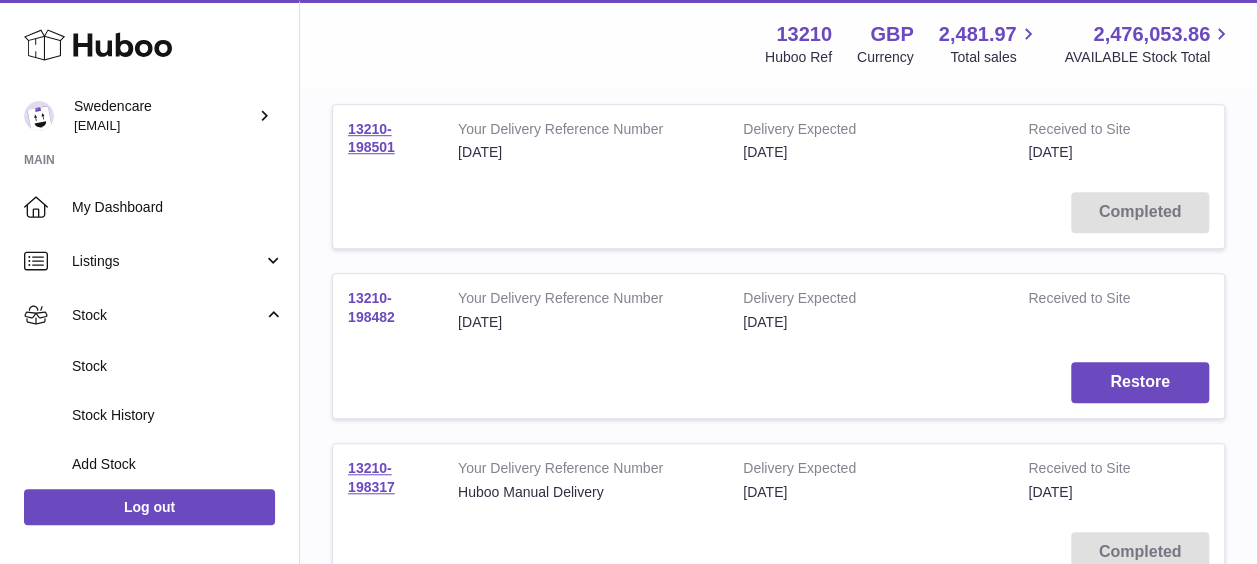 click on "13210-198482" at bounding box center [371, 307] 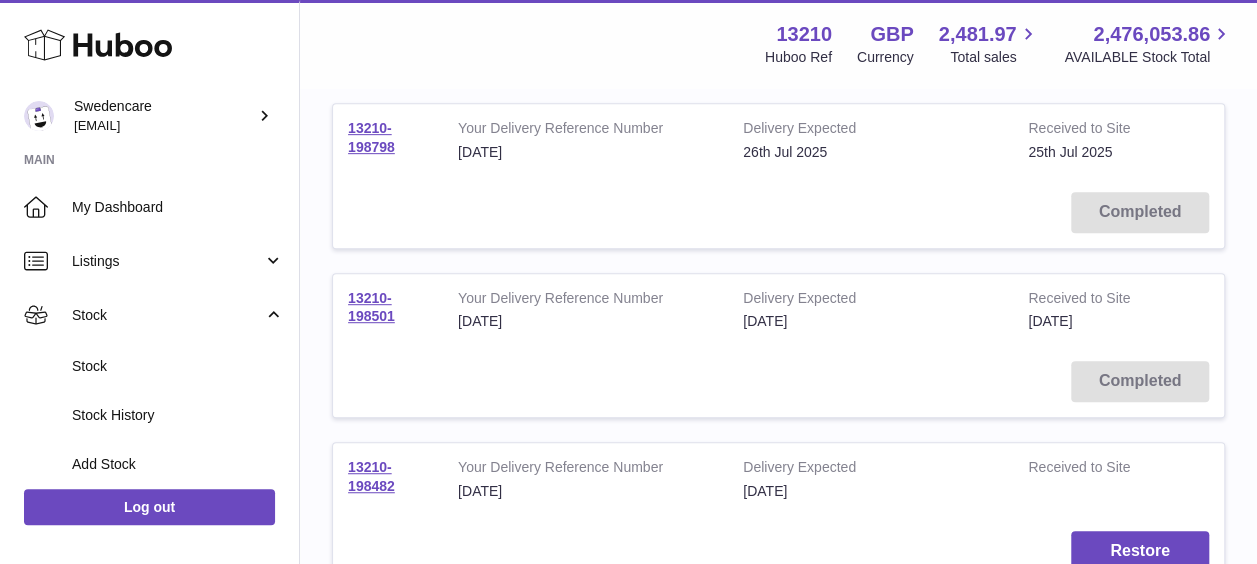 scroll, scrollTop: 400, scrollLeft: 0, axis: vertical 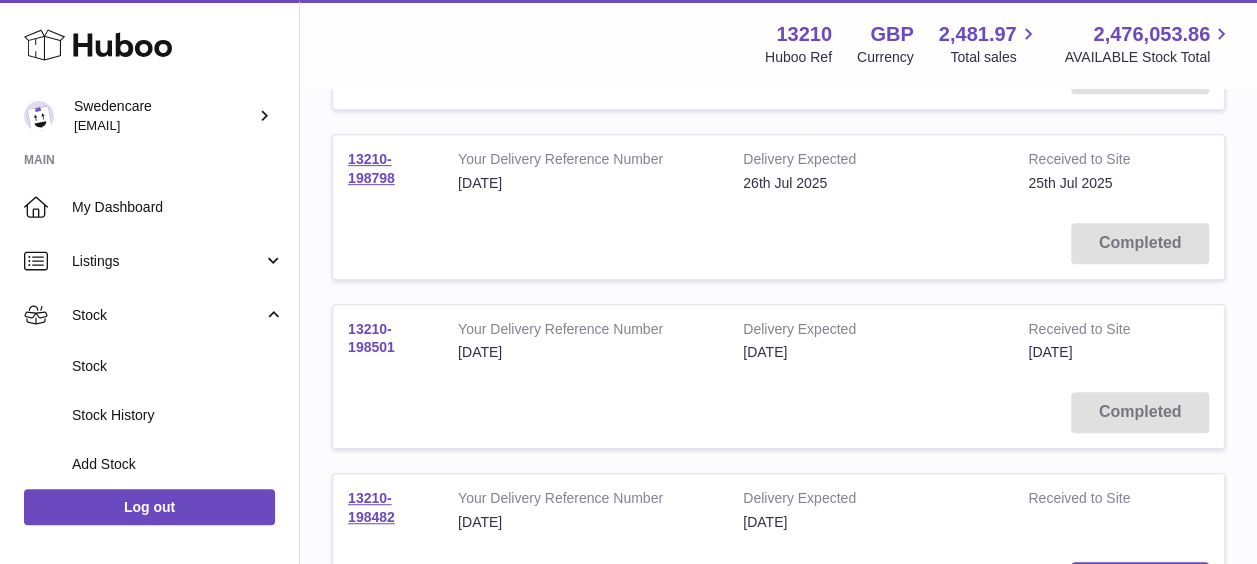 click on "13210-198501" at bounding box center [371, 338] 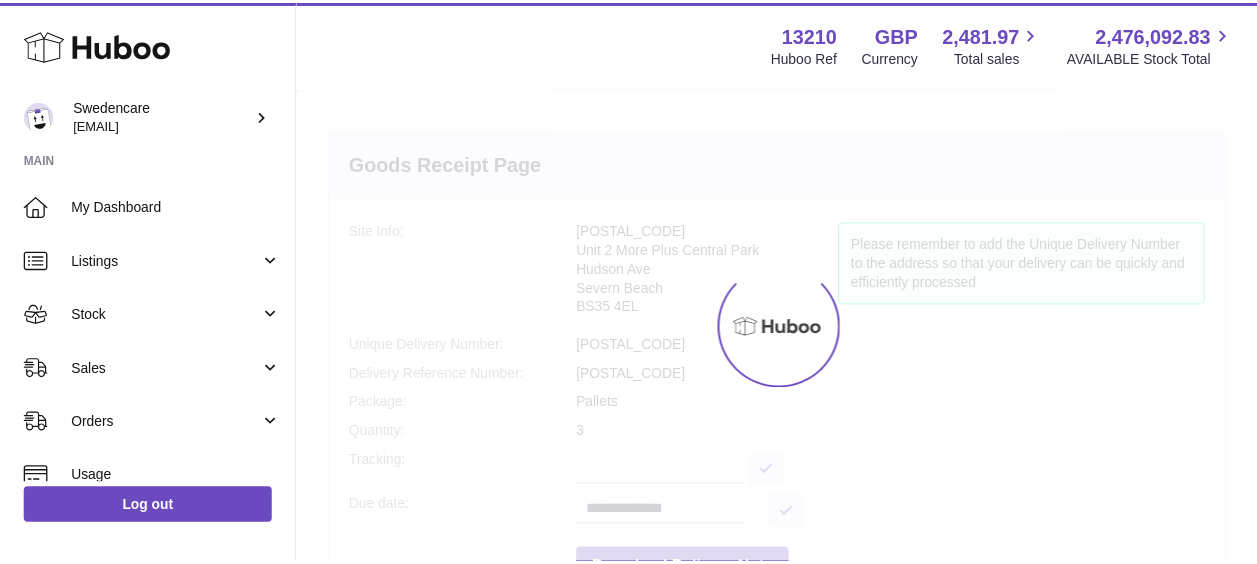 scroll, scrollTop: 0, scrollLeft: 0, axis: both 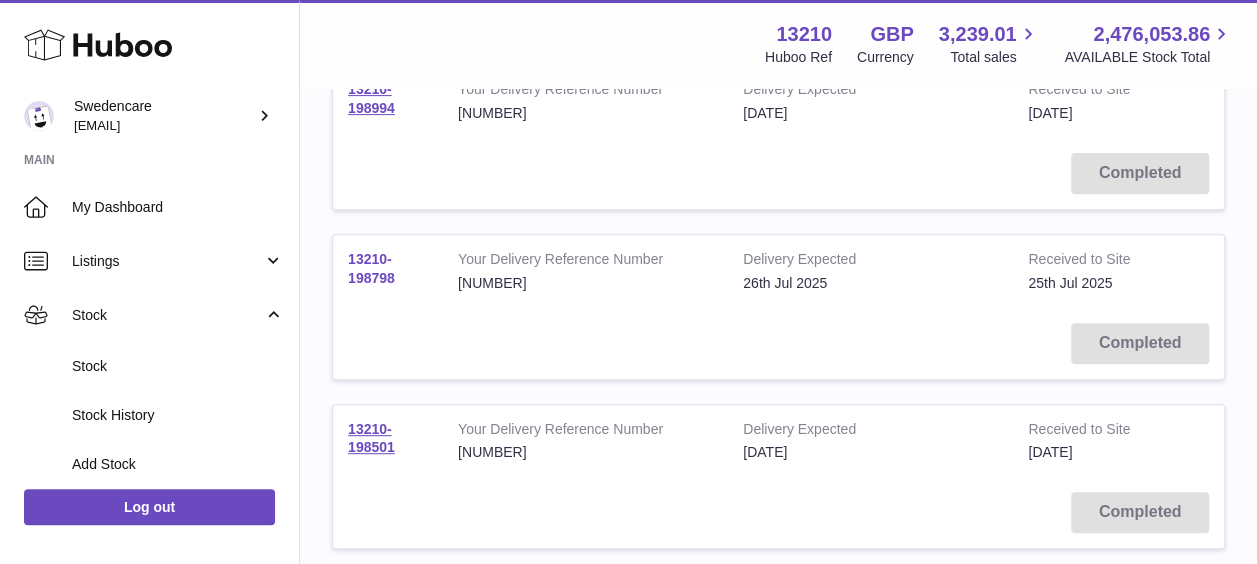 click on "13210-198798" at bounding box center (371, 268) 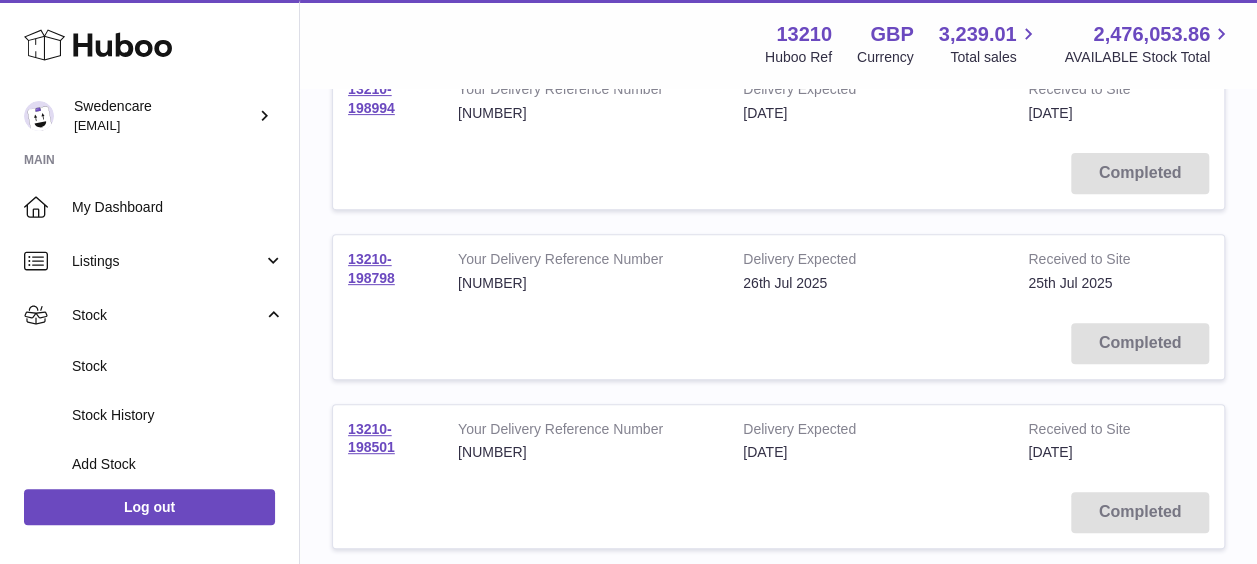 scroll, scrollTop: 200, scrollLeft: 0, axis: vertical 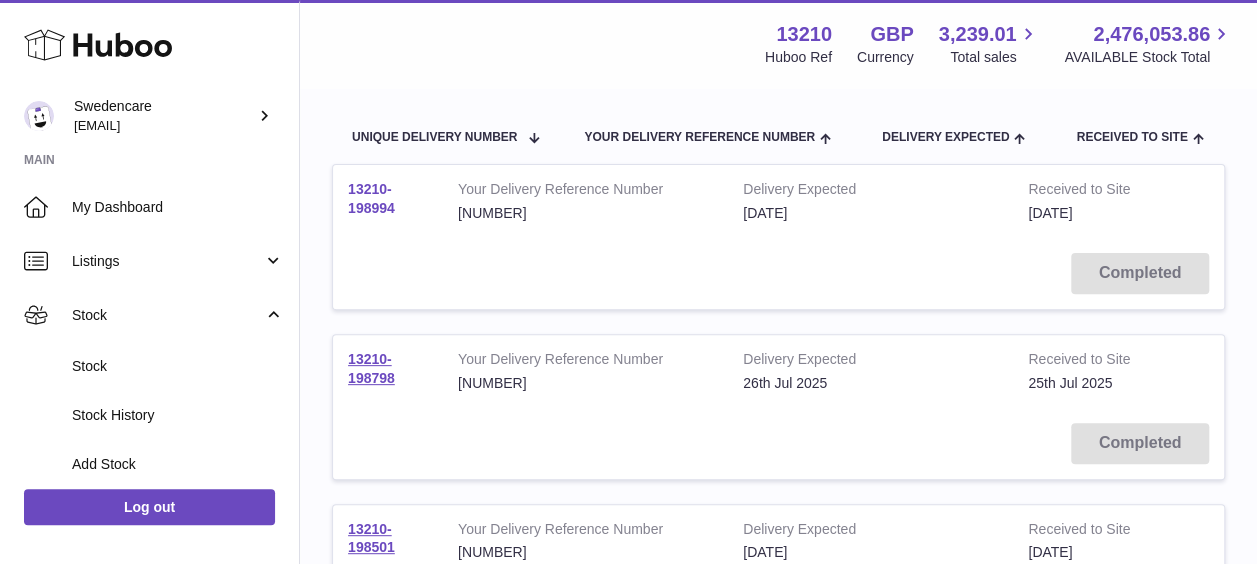 click on "13210-198994" at bounding box center [371, 198] 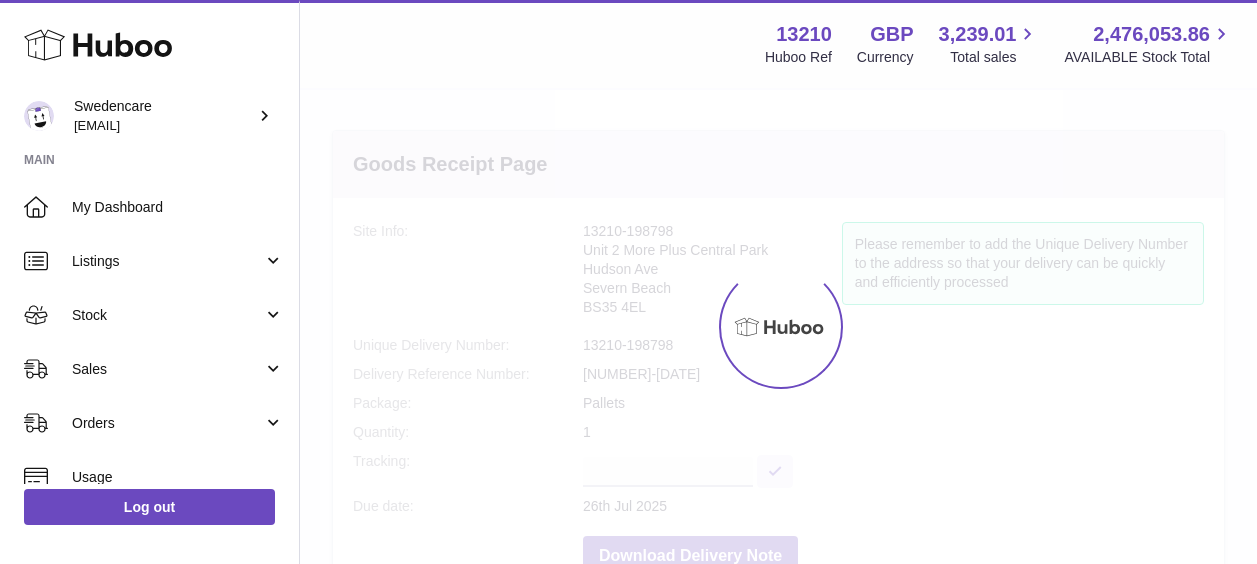 scroll, scrollTop: 0, scrollLeft: 0, axis: both 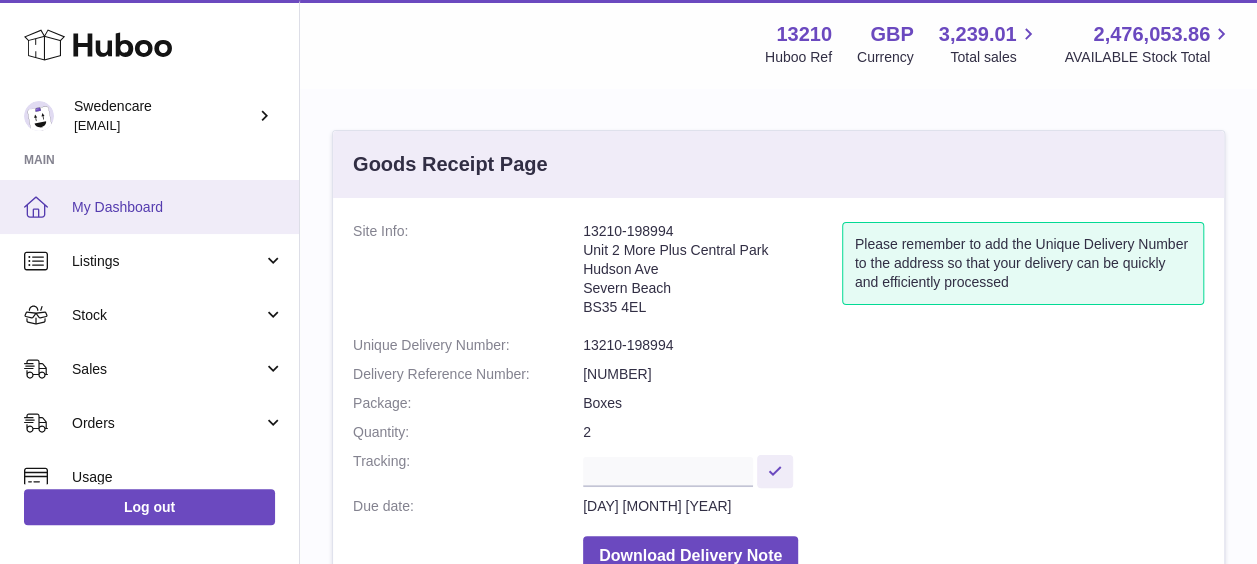click on "My Dashboard" at bounding box center (178, 207) 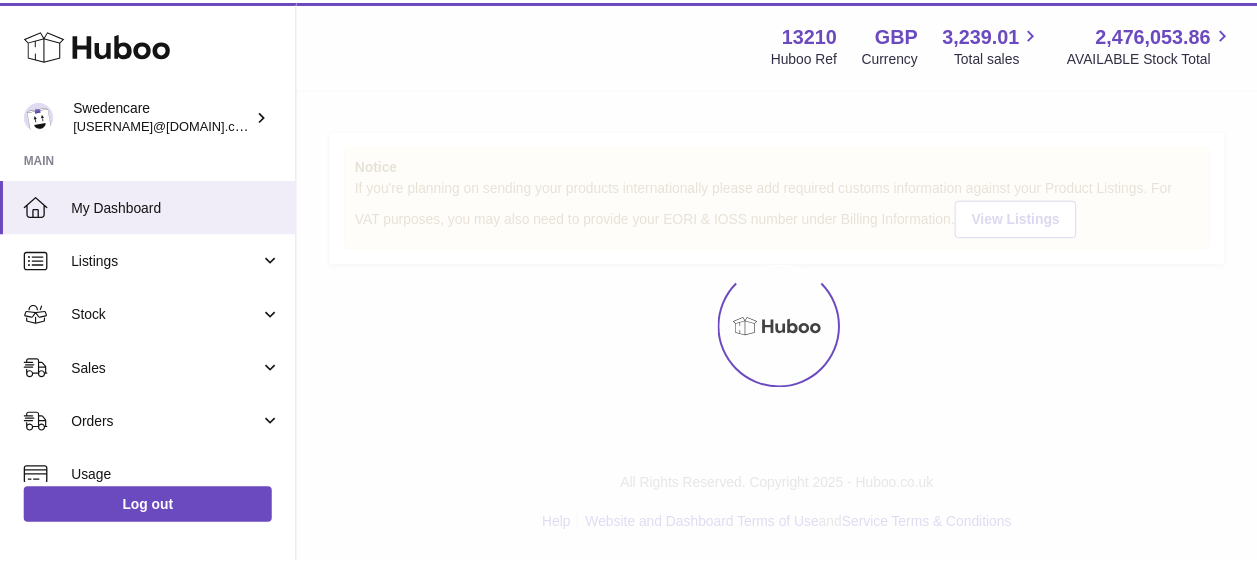 scroll, scrollTop: 0, scrollLeft: 0, axis: both 